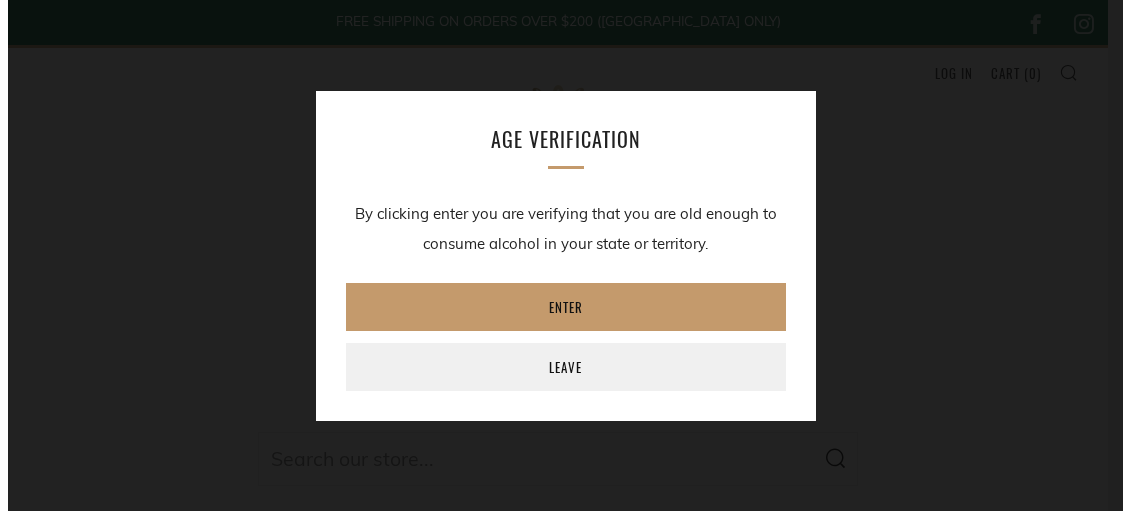 scroll, scrollTop: 0, scrollLeft: 0, axis: both 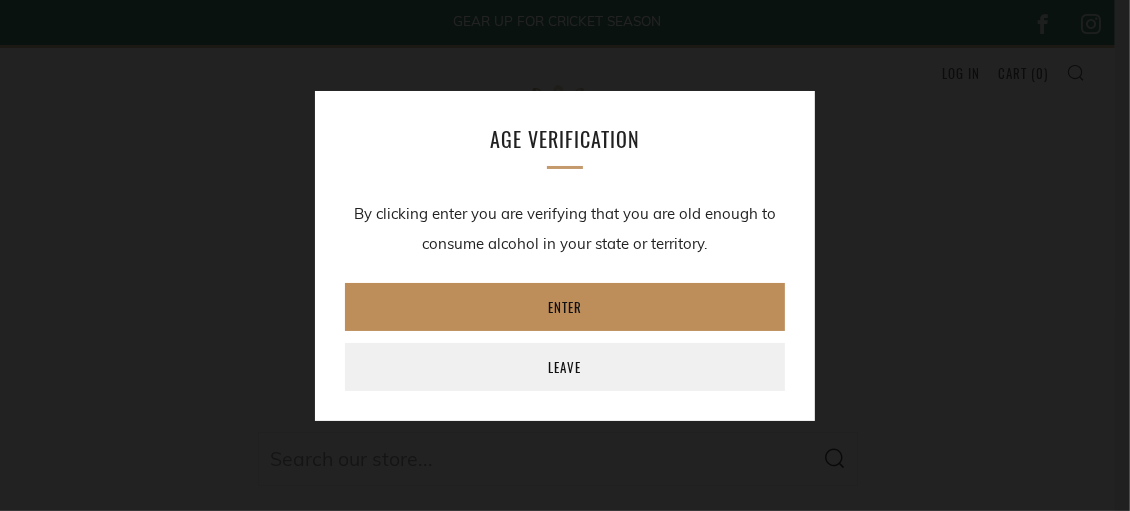 click on "Enter" at bounding box center (565, 307) 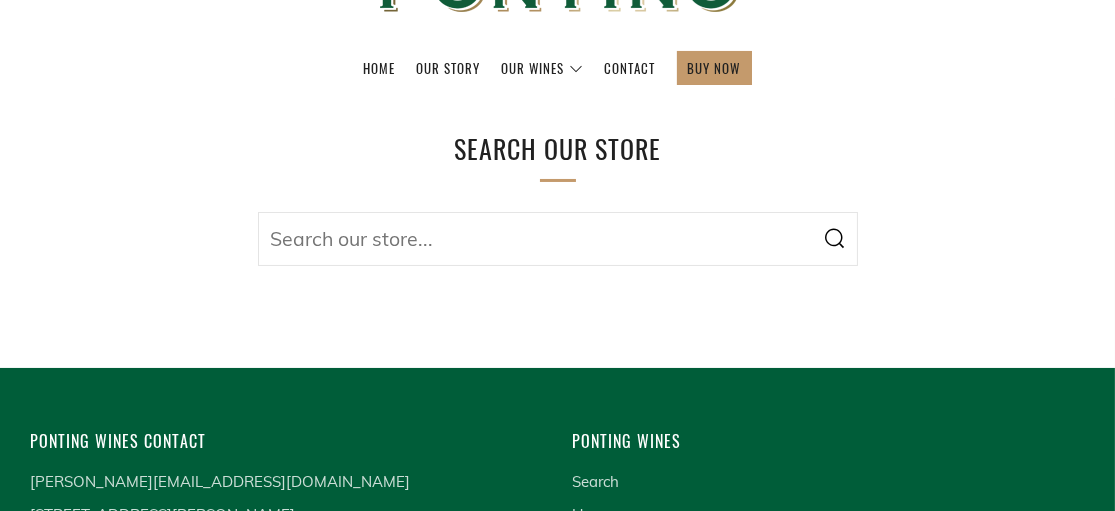 scroll, scrollTop: 200, scrollLeft: 0, axis: vertical 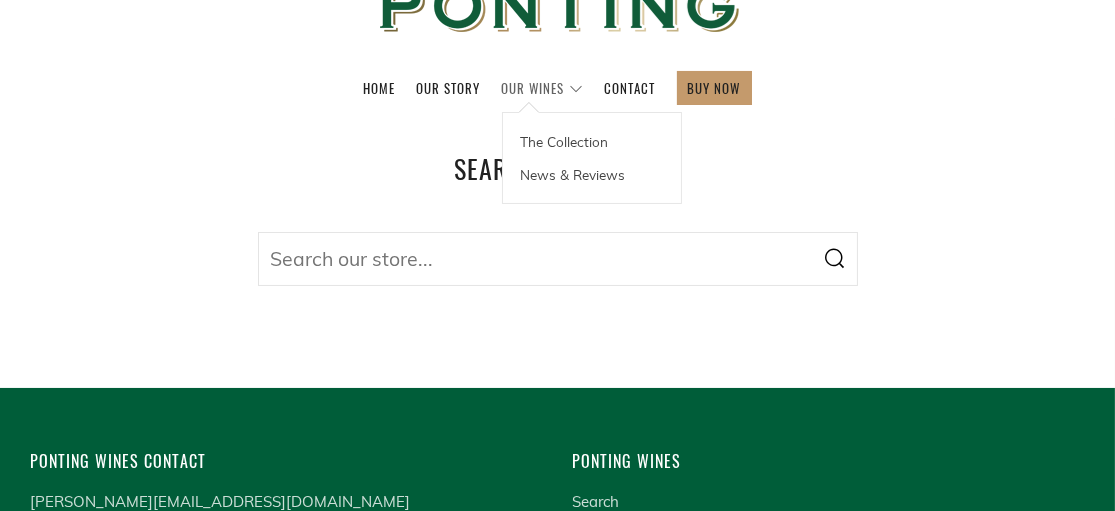 click on "Our Wines" at bounding box center (543, 88) 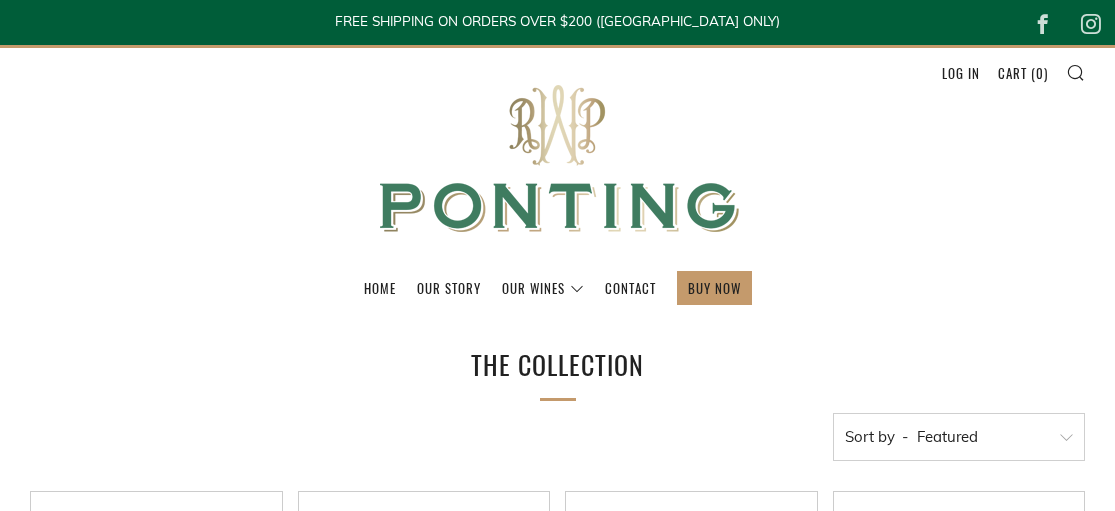 scroll, scrollTop: 0, scrollLeft: 0, axis: both 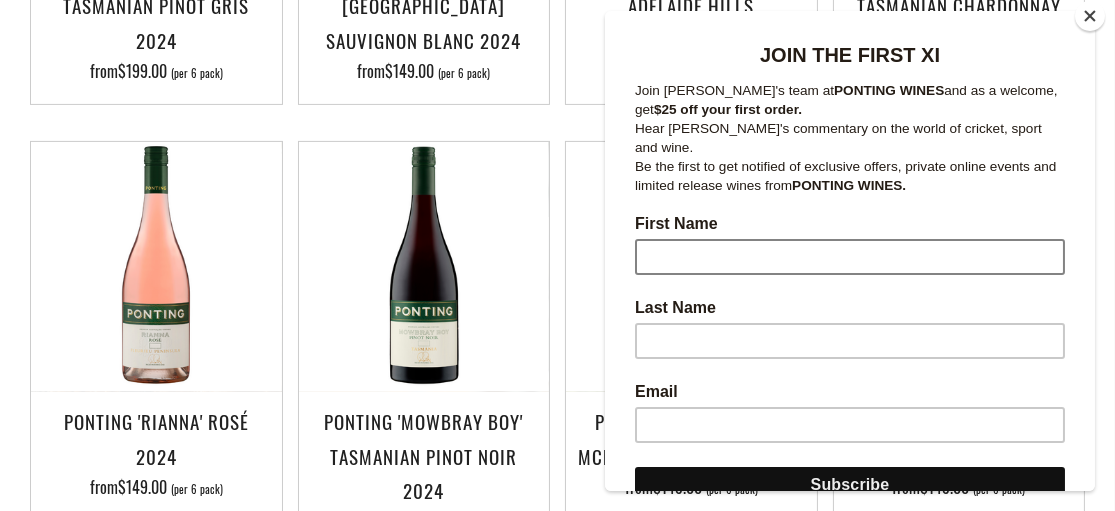 click on "First Name" at bounding box center [849, 258] 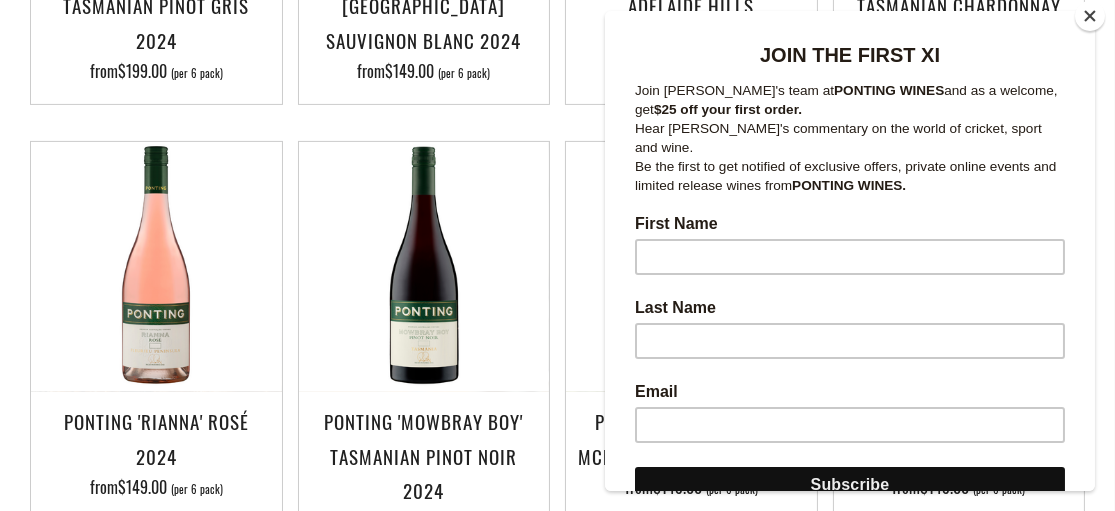 type on "Roland" 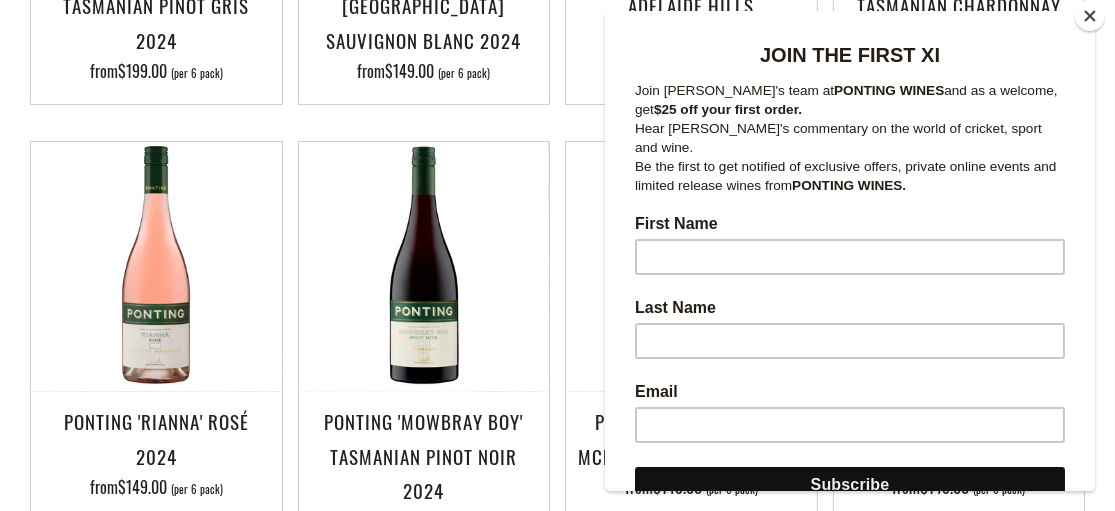 type on "Winsall" 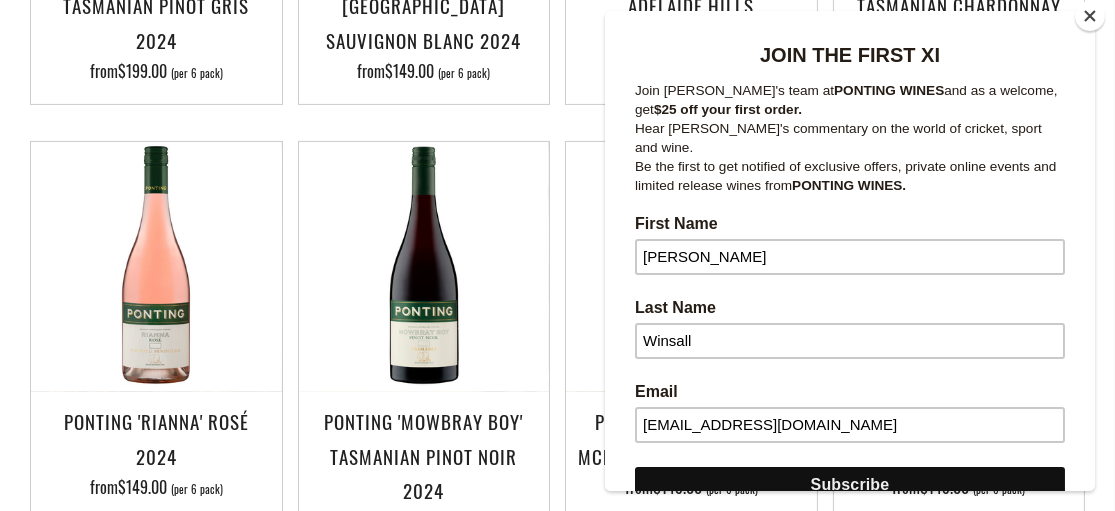 type on "Roland Stuart" 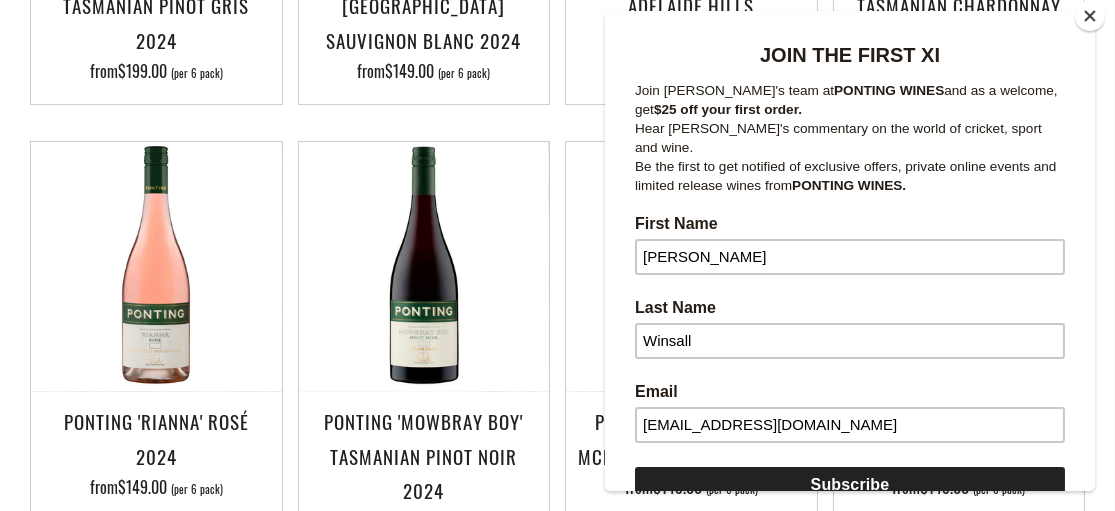 click on "Subscribe" at bounding box center (849, 486) 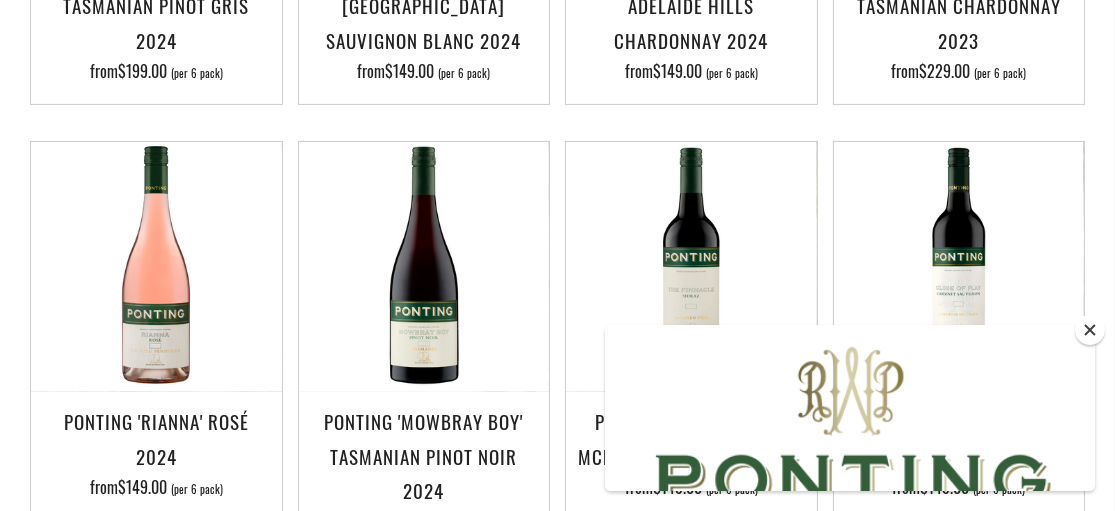 scroll, scrollTop: 0, scrollLeft: 0, axis: both 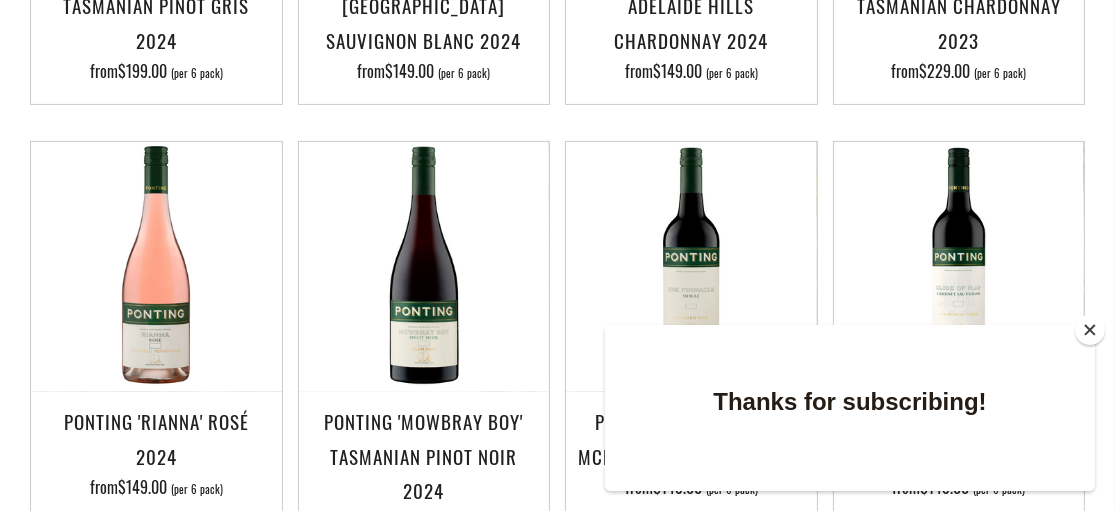 click at bounding box center [1090, 330] 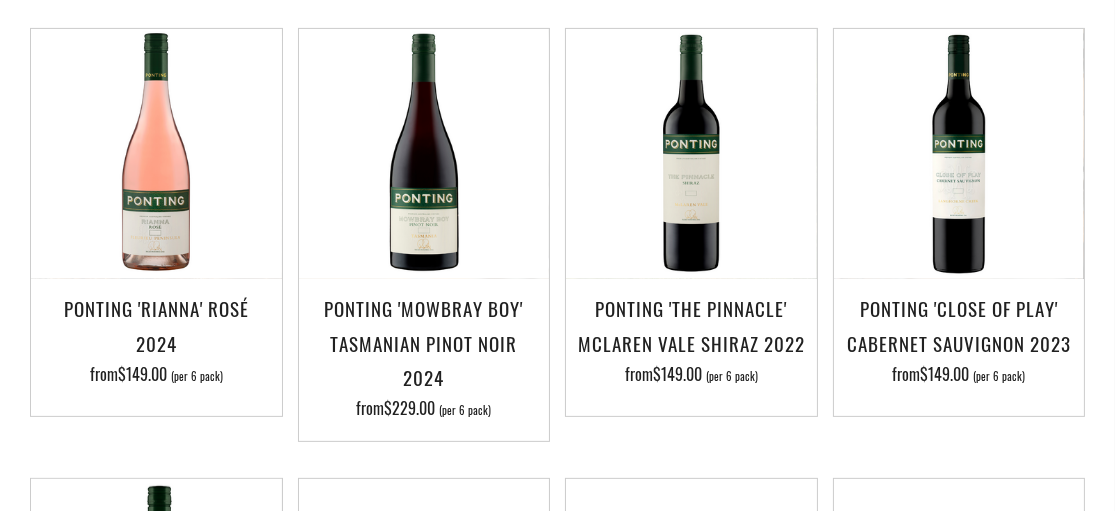 scroll, scrollTop: 968, scrollLeft: 0, axis: vertical 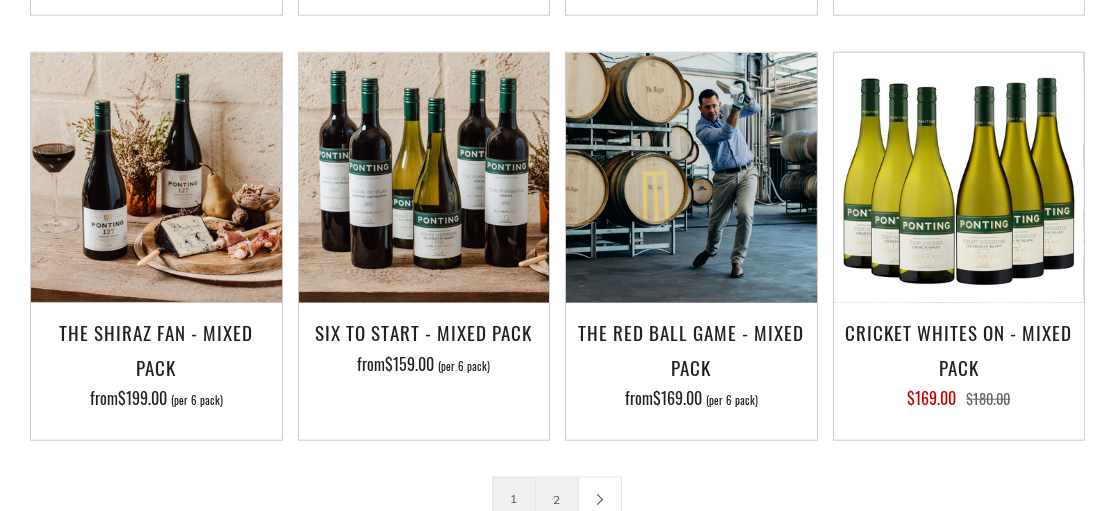 click on "2" at bounding box center [557, 499] 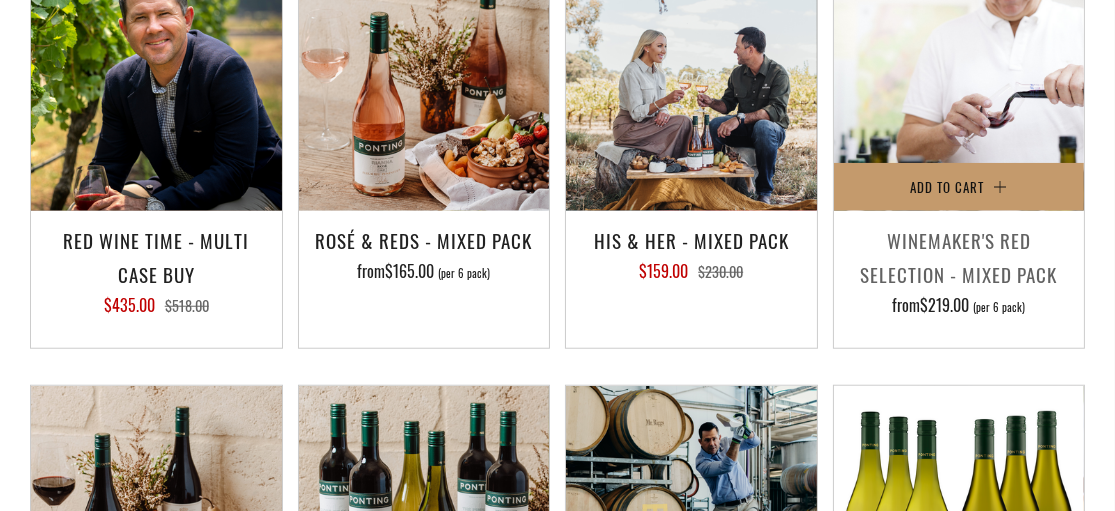 scroll, scrollTop: 2468, scrollLeft: 0, axis: vertical 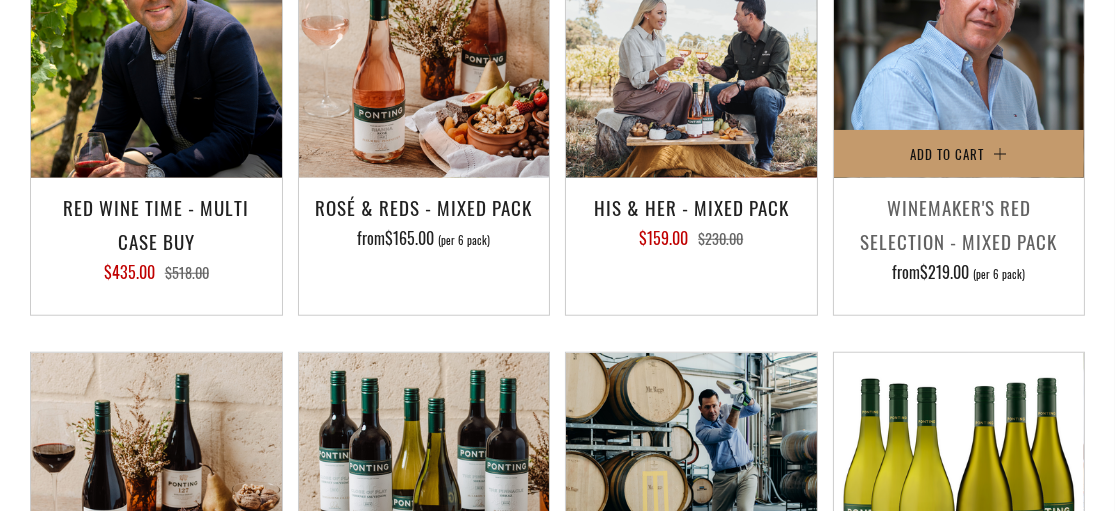 click on "Winemaker's Red Selection - Mixed Pack" at bounding box center [959, 224] 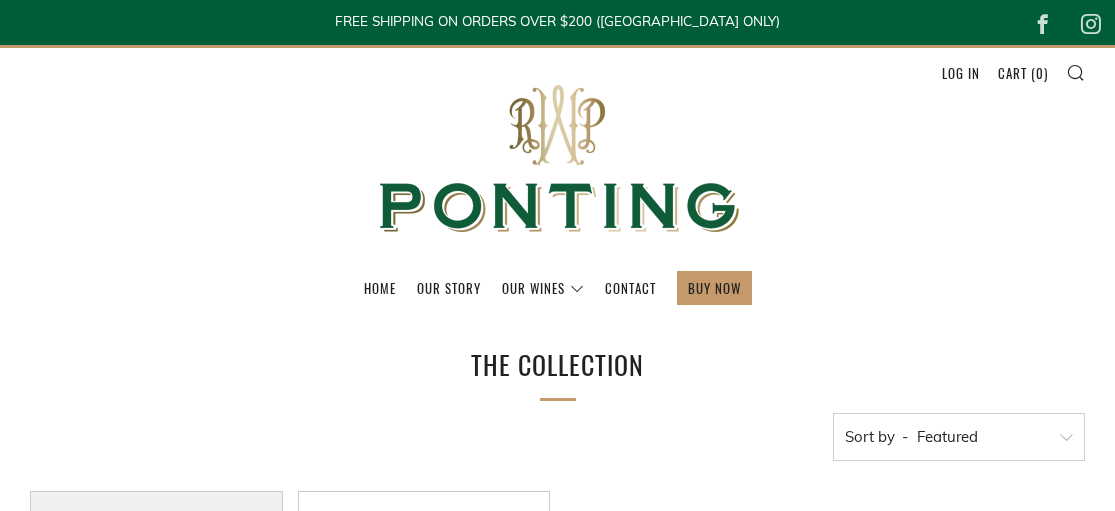 scroll, scrollTop: 294, scrollLeft: 0, axis: vertical 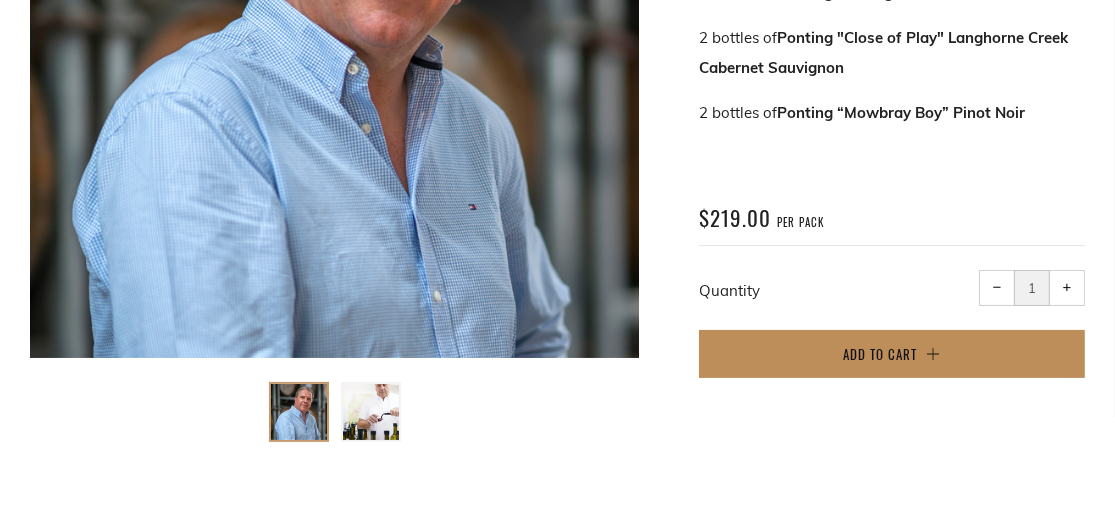 click on "Add to Cart" at bounding box center [881, 354] 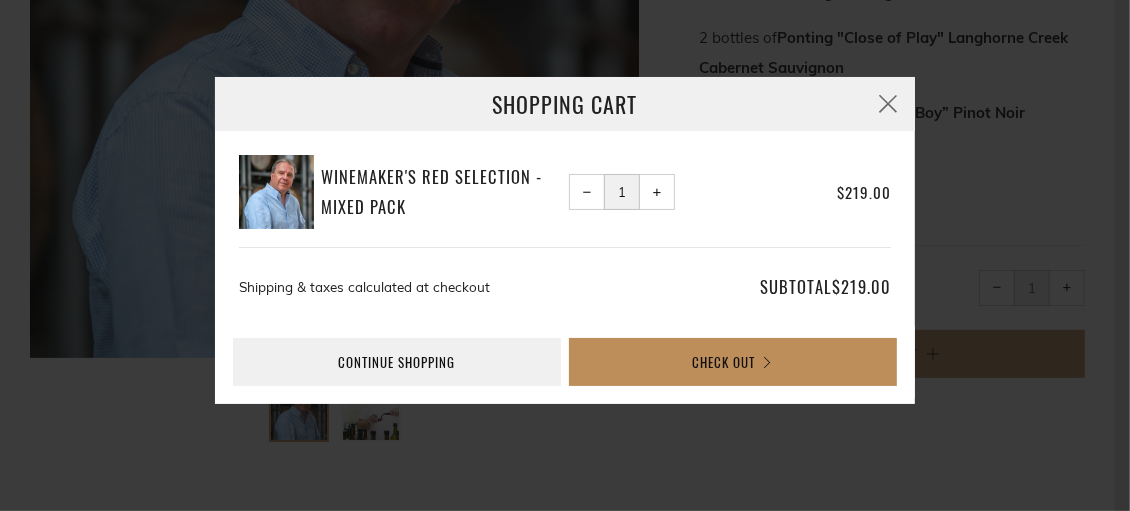 click on "Check Out" at bounding box center (733, 362) 